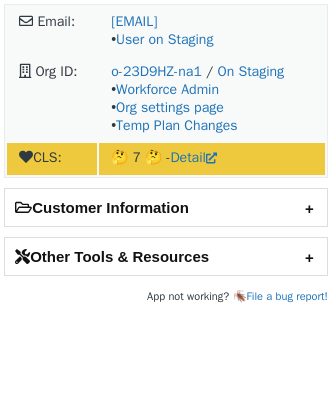 scroll, scrollTop: 0, scrollLeft: 0, axis: both 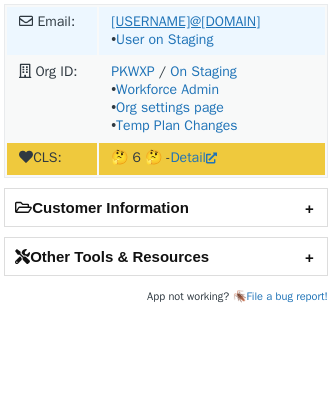 drag, startPoint x: 287, startPoint y: 19, endPoint x: 110, endPoint y: 26, distance: 177.13837 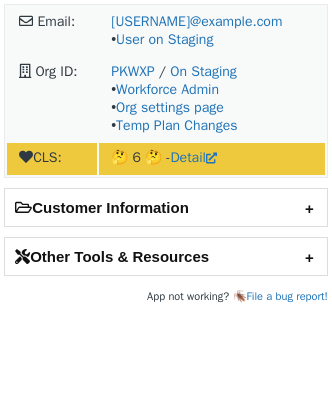 scroll, scrollTop: 0, scrollLeft: 0, axis: both 